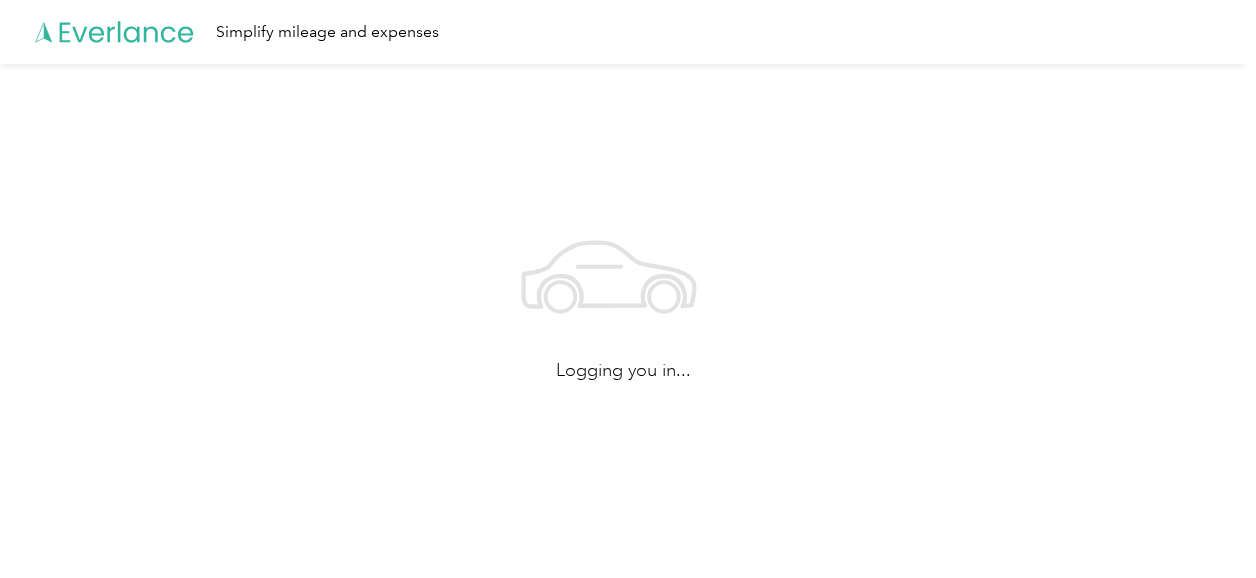 scroll, scrollTop: 0, scrollLeft: 0, axis: both 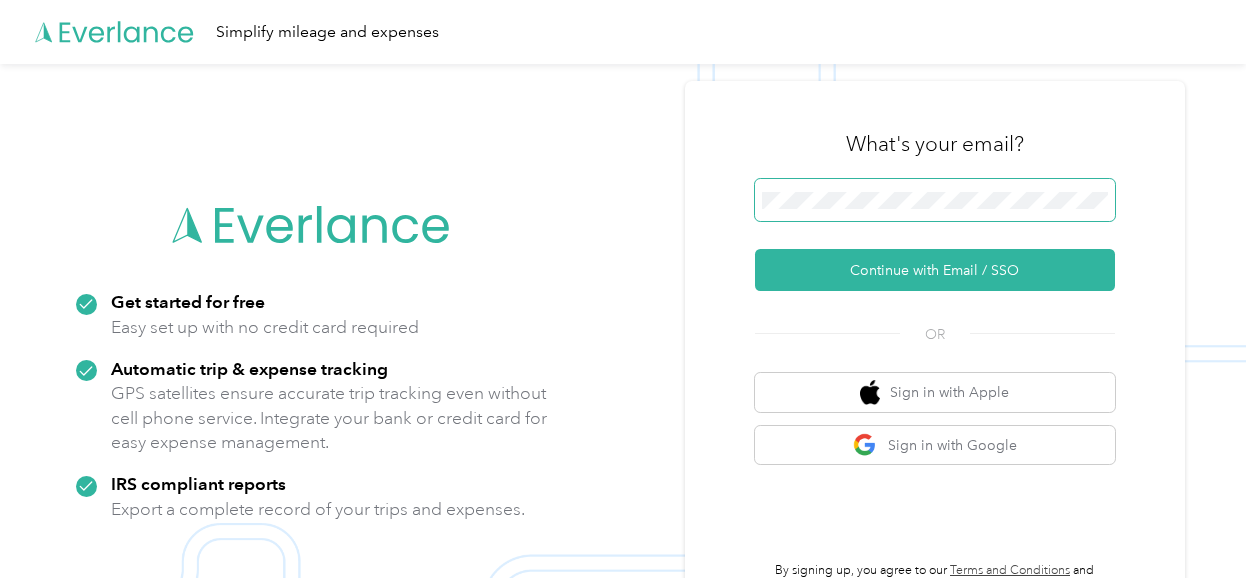 click at bounding box center [935, 200] 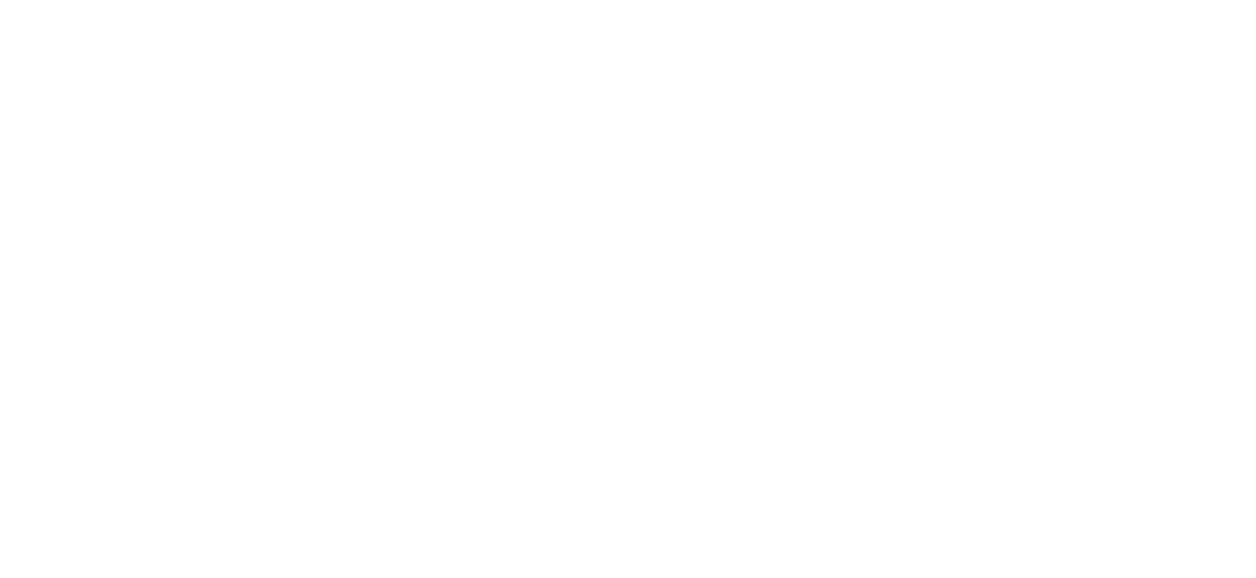 scroll, scrollTop: 0, scrollLeft: 0, axis: both 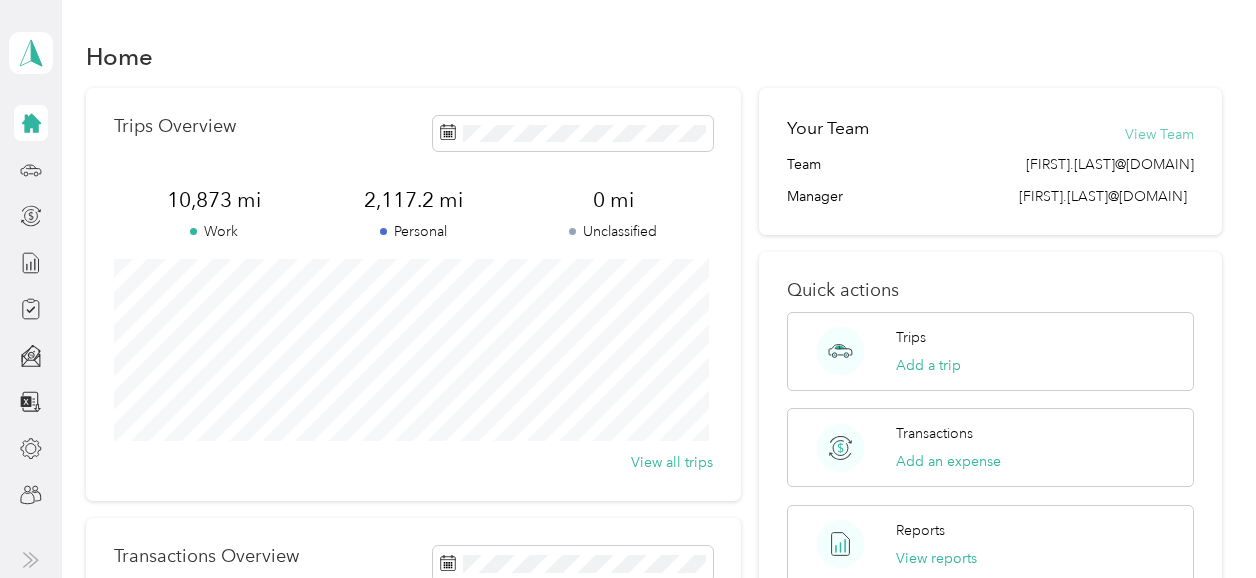 click on "View Team" at bounding box center [1159, 134] 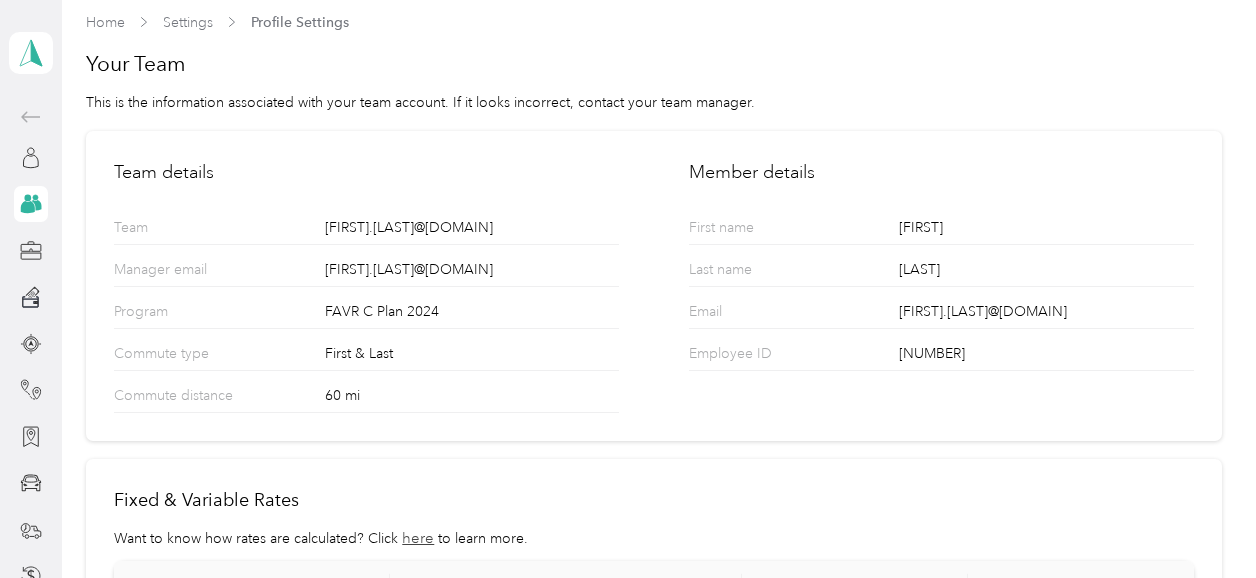 scroll, scrollTop: 0, scrollLeft: 0, axis: both 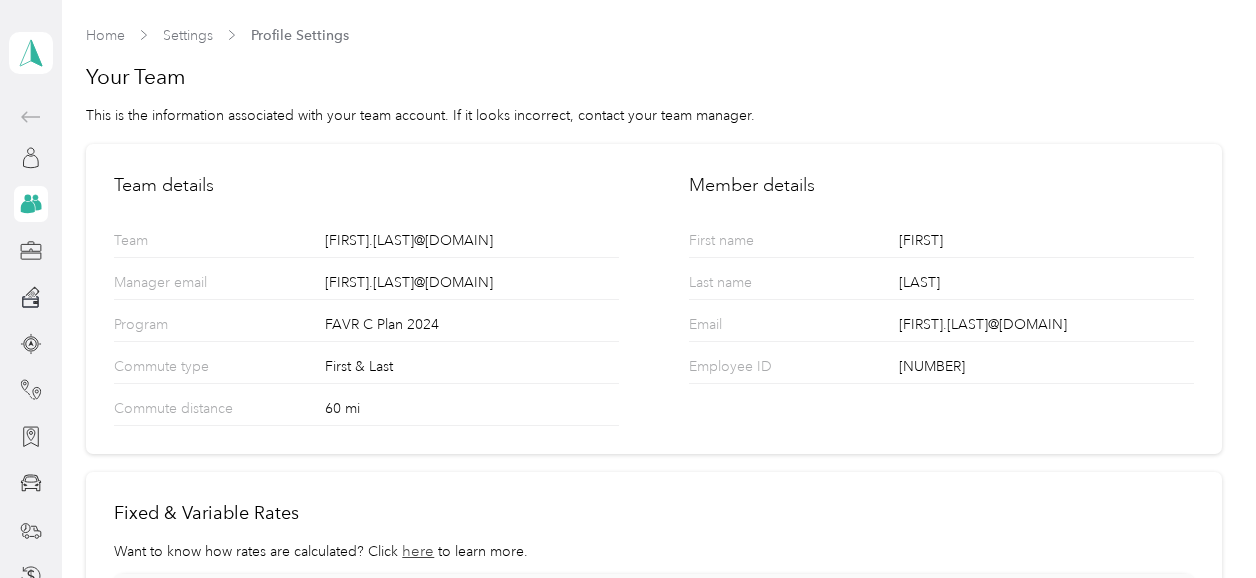 click on "Team" at bounding box center [191, 243] 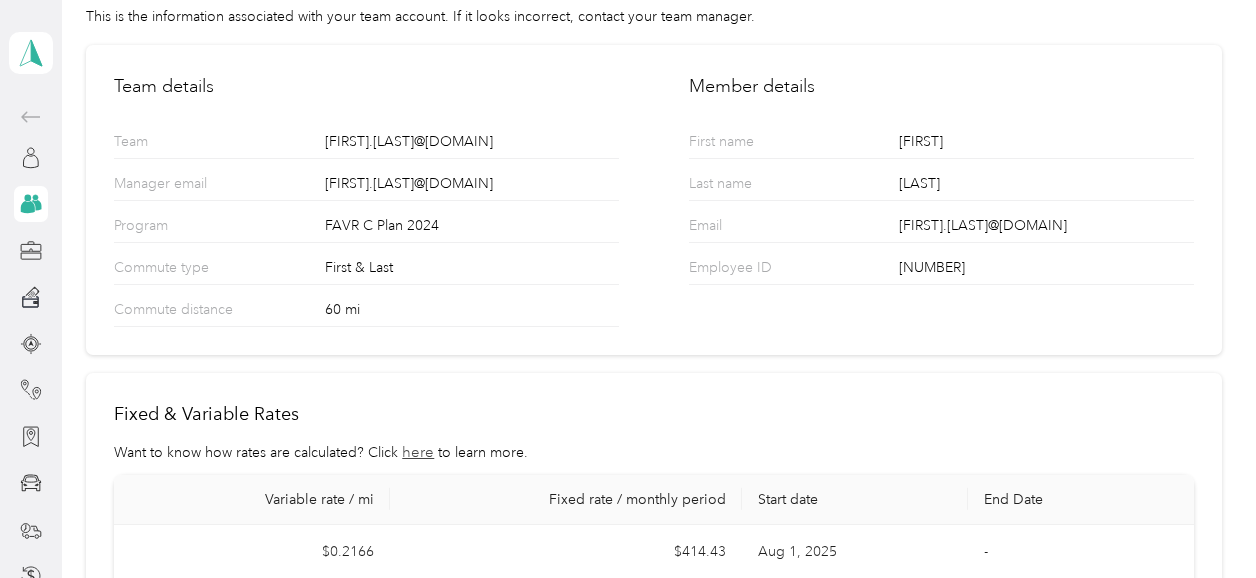 scroll, scrollTop: 103, scrollLeft: 0, axis: vertical 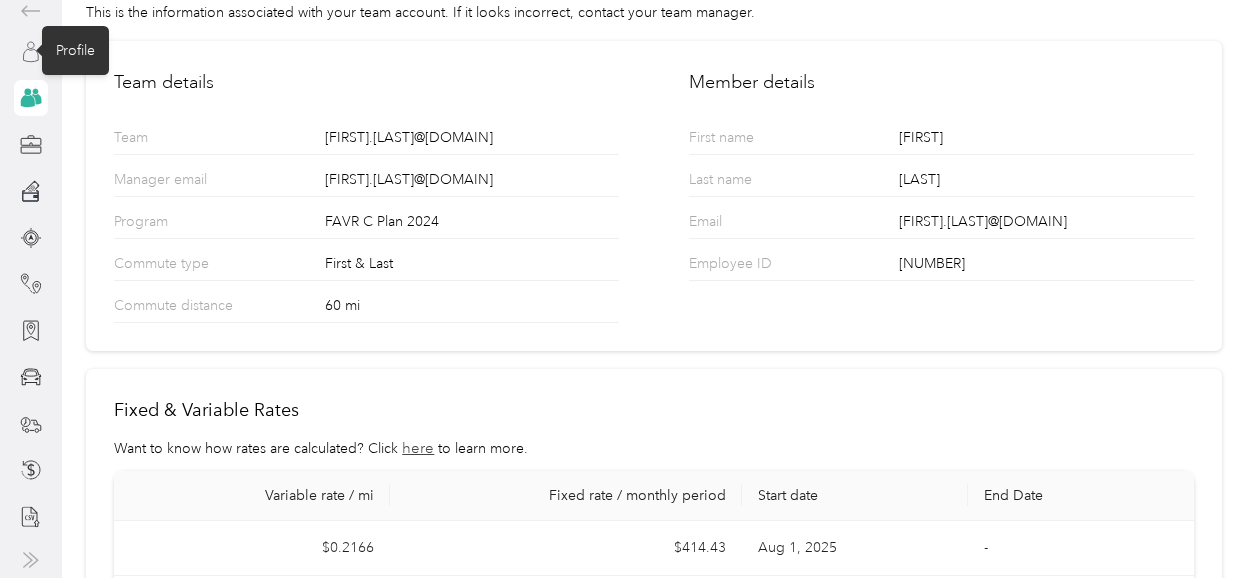 click 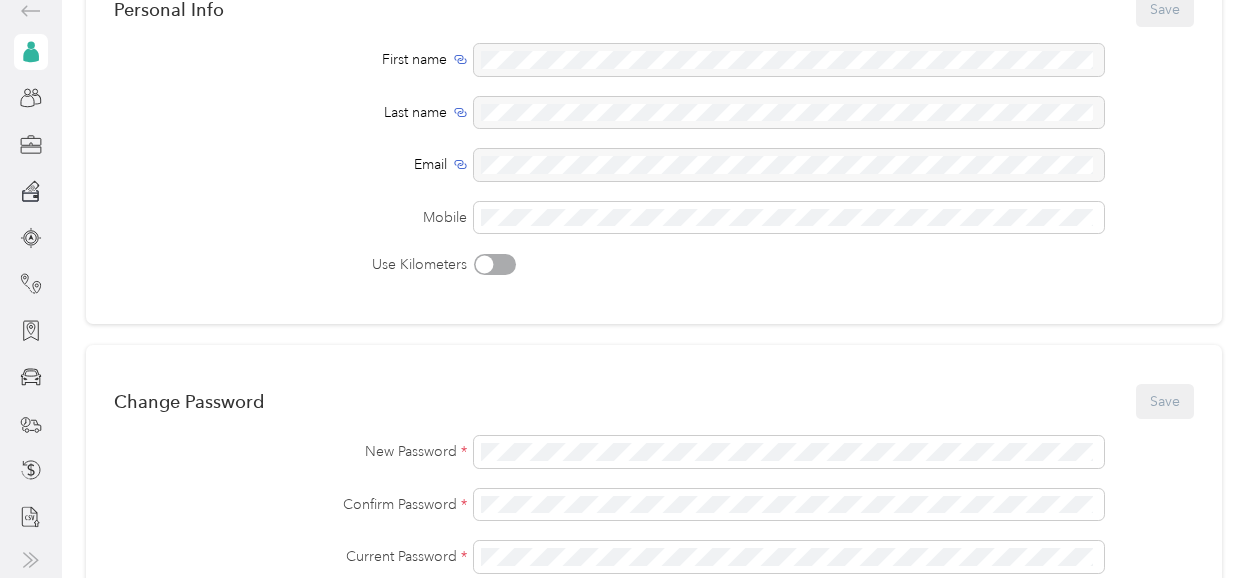 scroll, scrollTop: 0, scrollLeft: 0, axis: both 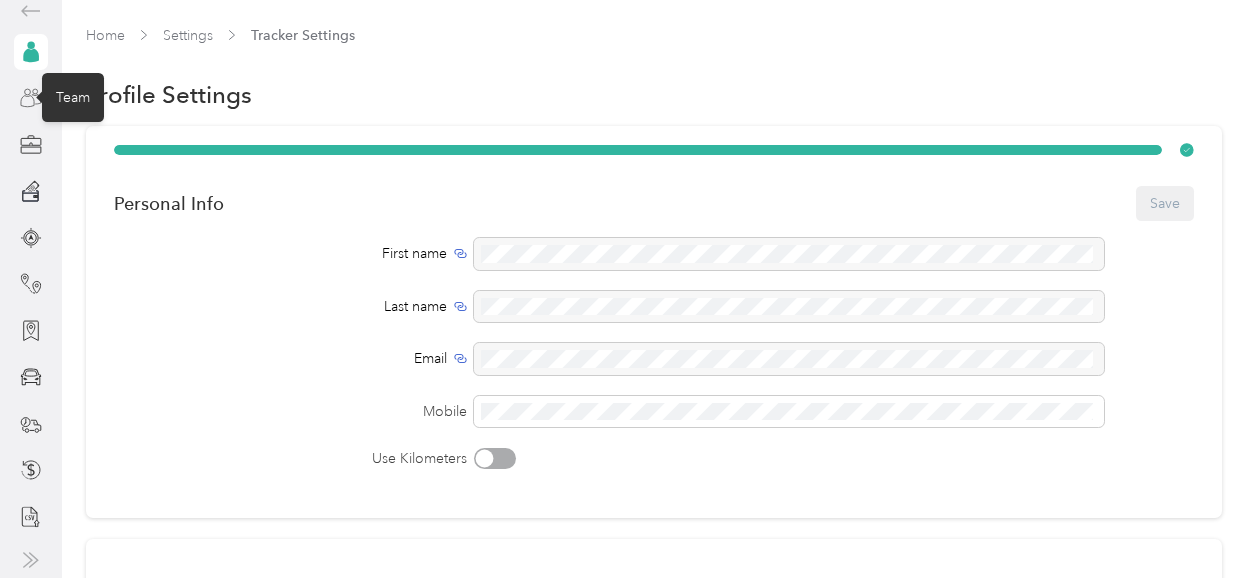 click 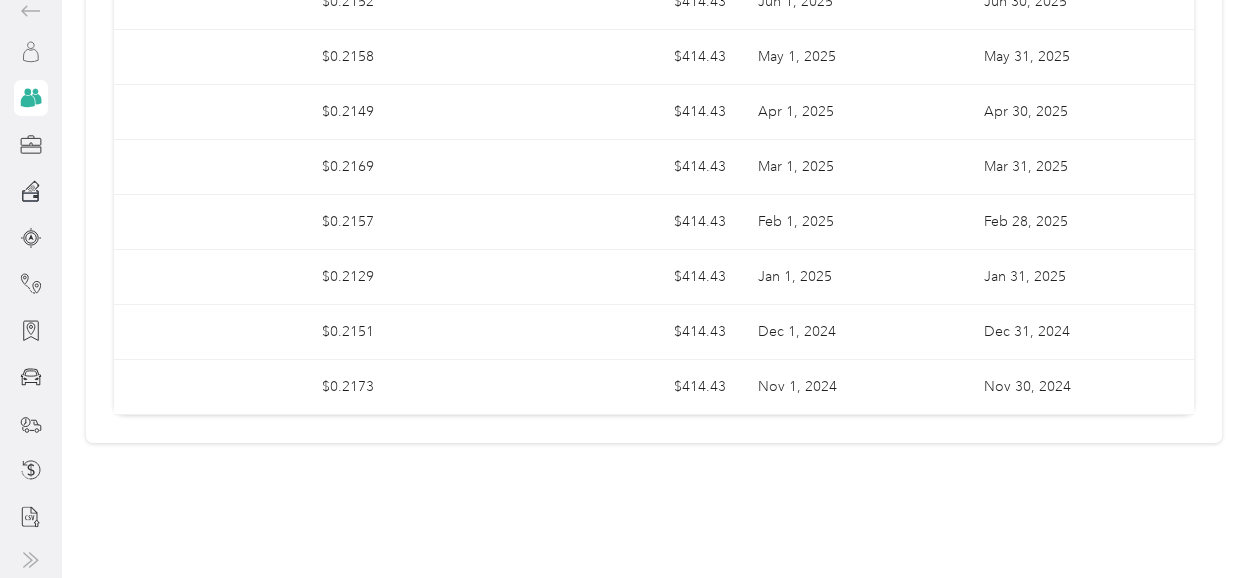 scroll, scrollTop: 0, scrollLeft: 0, axis: both 